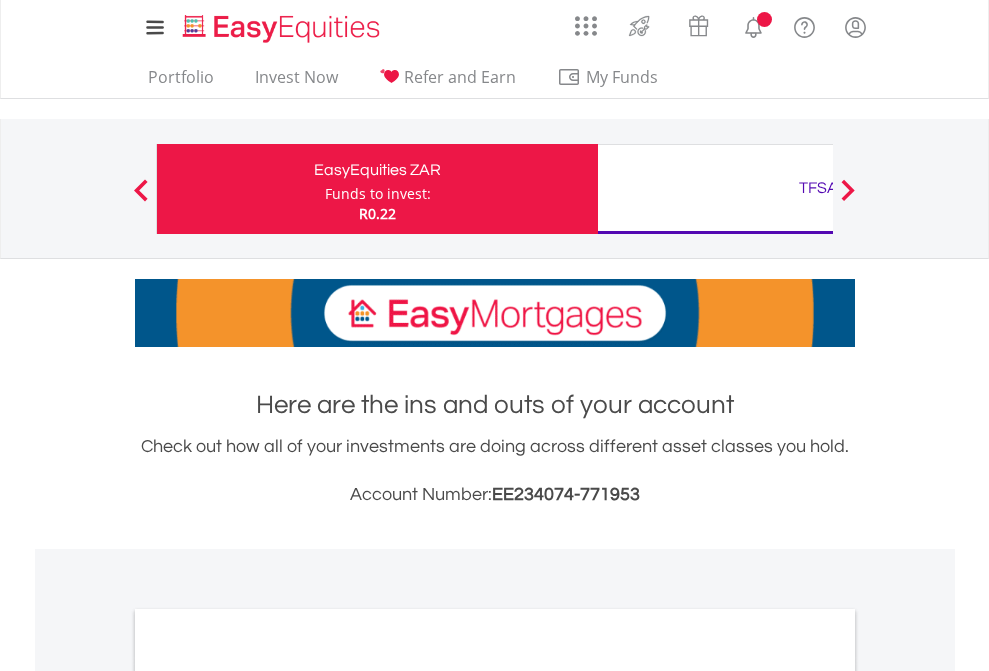 scroll, scrollTop: 0, scrollLeft: 0, axis: both 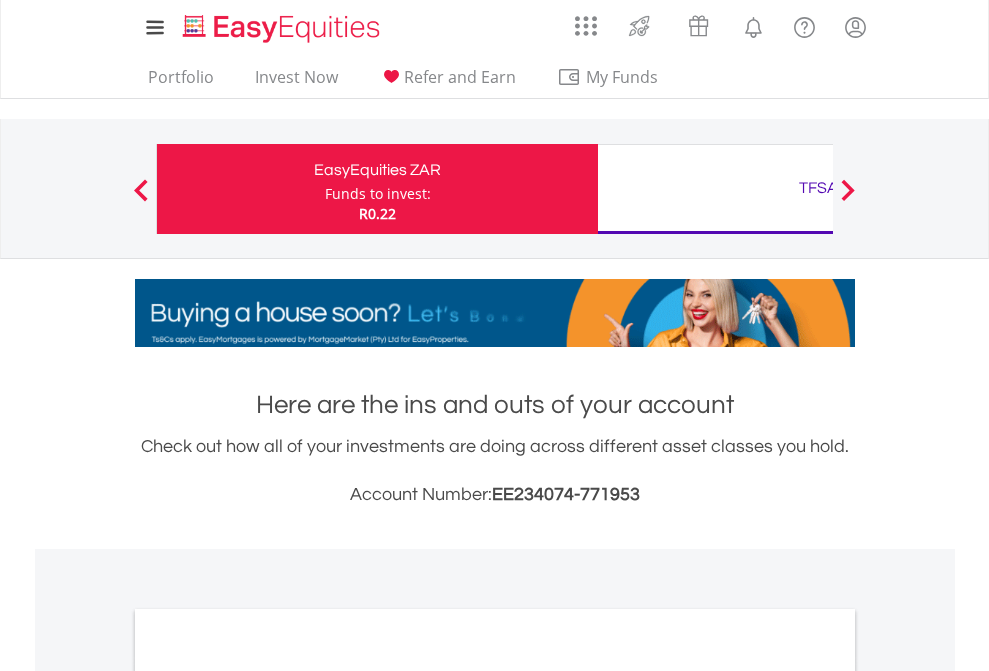 click on "Funds to invest:" at bounding box center (378, 194) 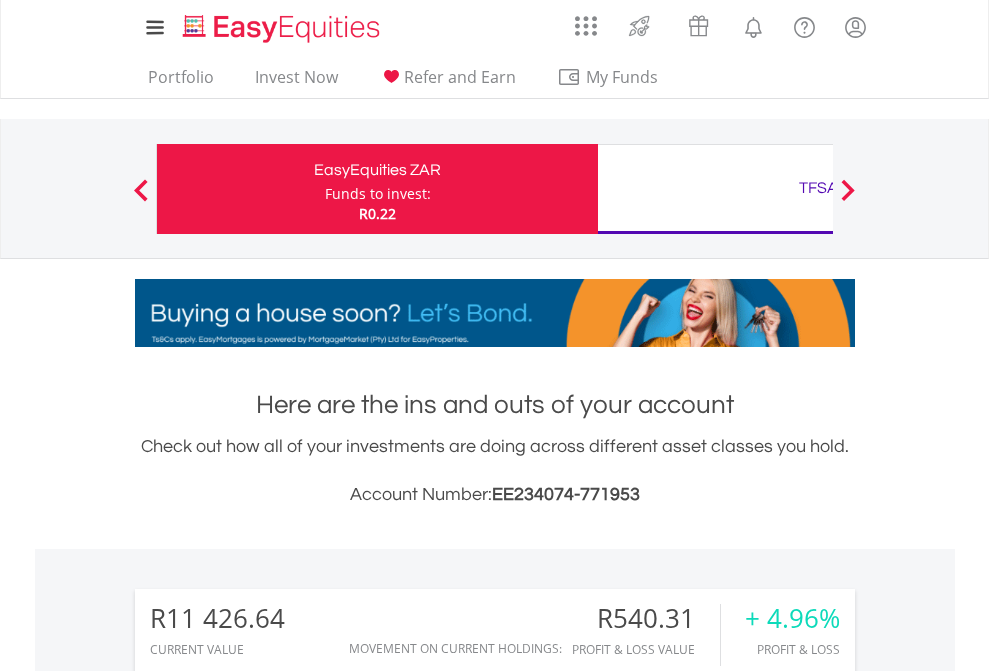 scroll, scrollTop: 999808, scrollLeft: 999687, axis: both 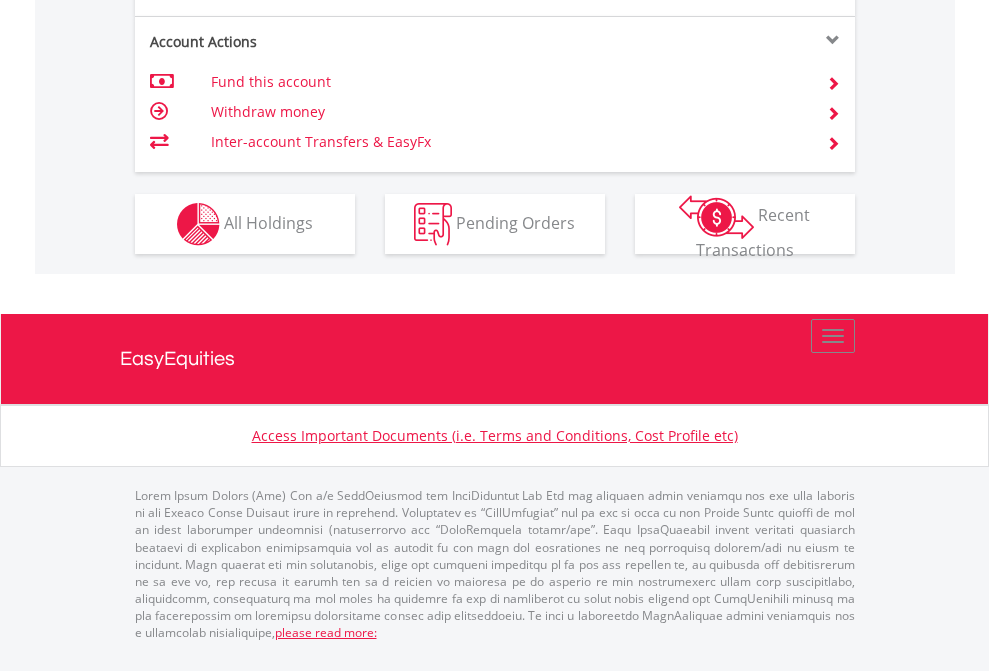 click on "Investment types" at bounding box center [706, -337] 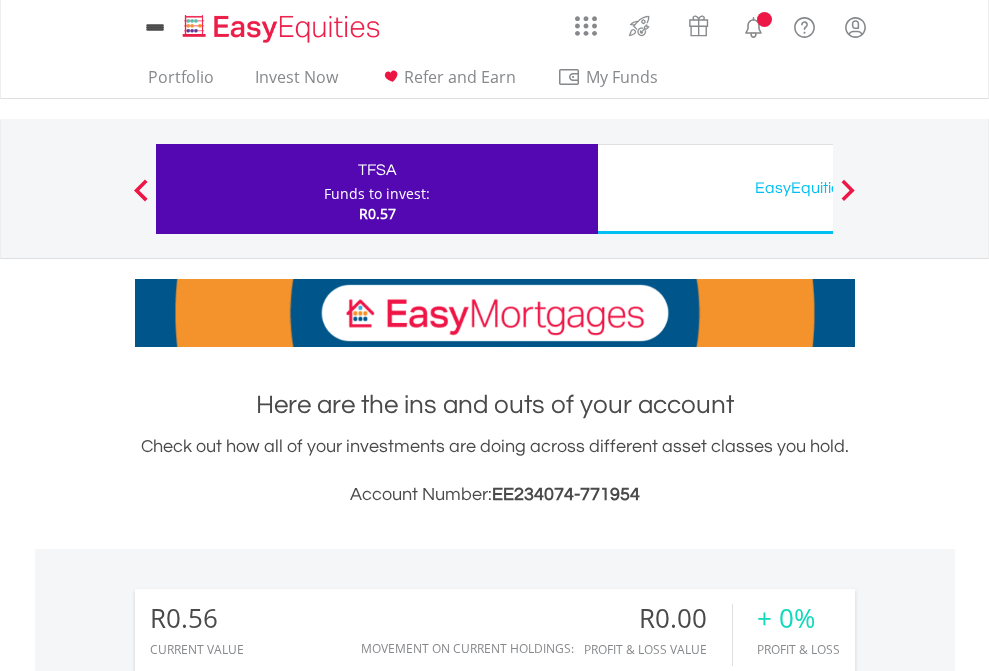 scroll, scrollTop: 0, scrollLeft: 0, axis: both 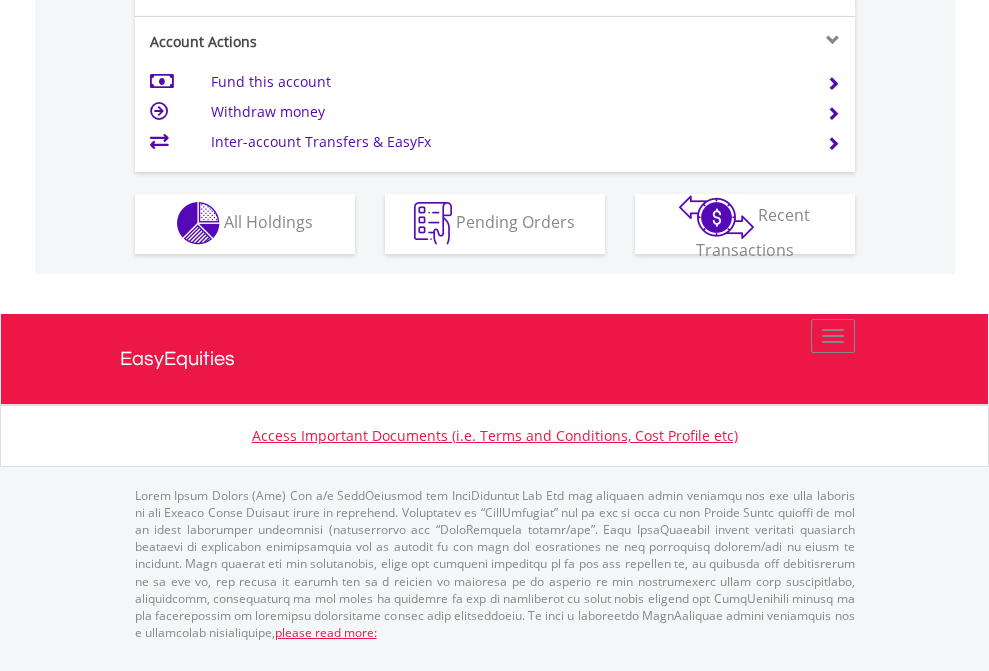 click on "Investment types" at bounding box center [706, -353] 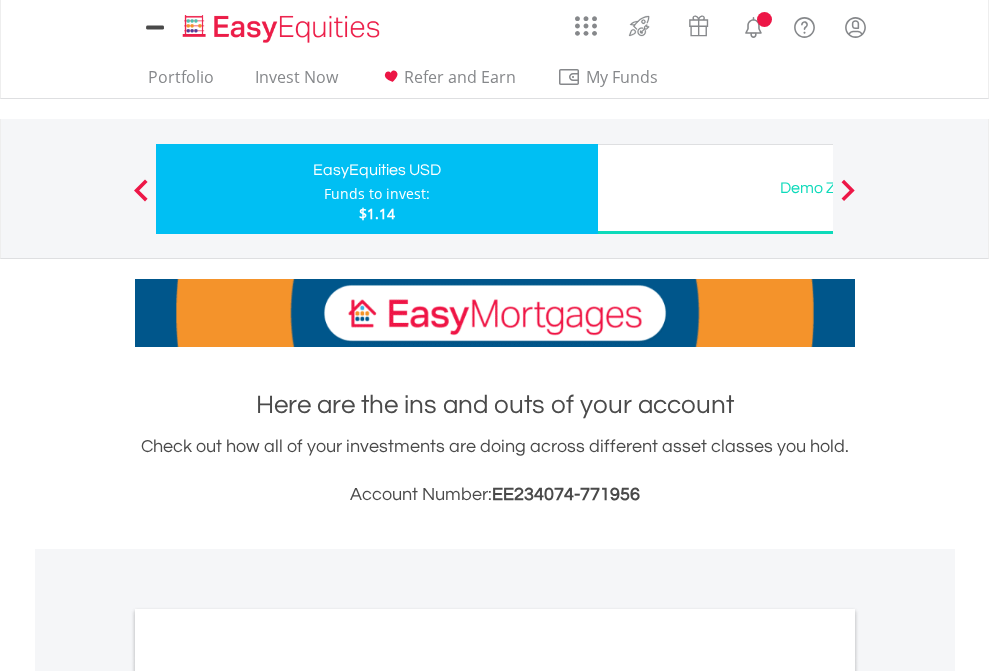 scroll, scrollTop: 0, scrollLeft: 0, axis: both 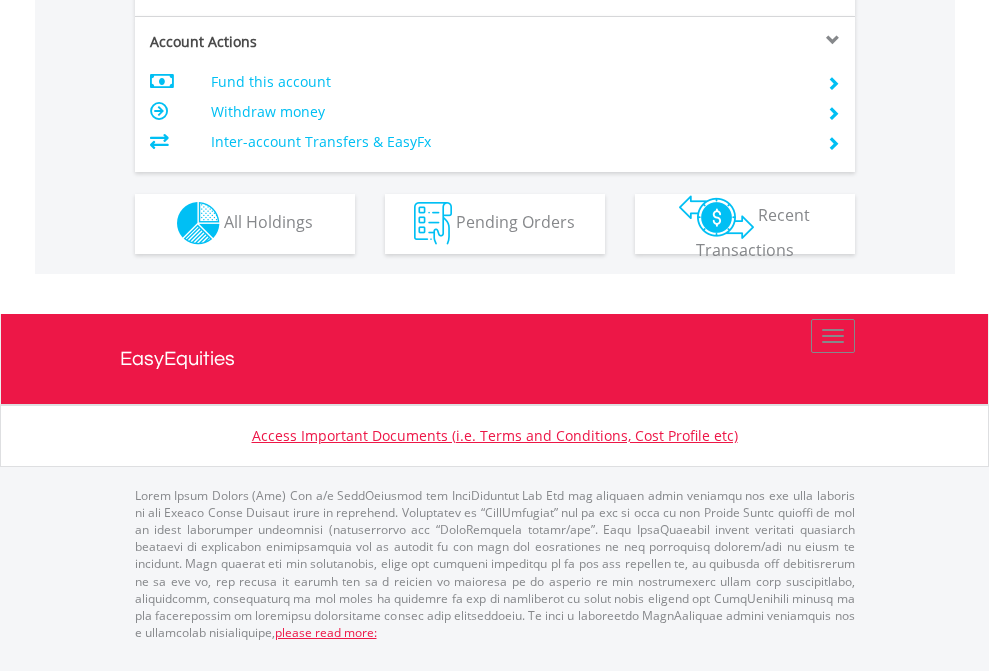 click on "Investment types" at bounding box center (706, -353) 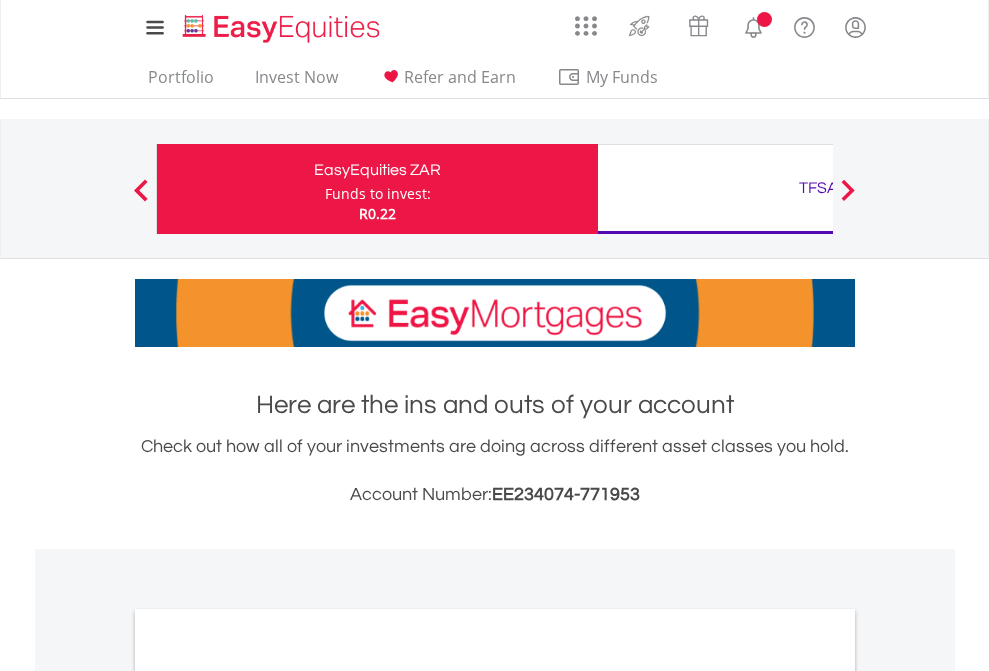 scroll, scrollTop: 0, scrollLeft: 0, axis: both 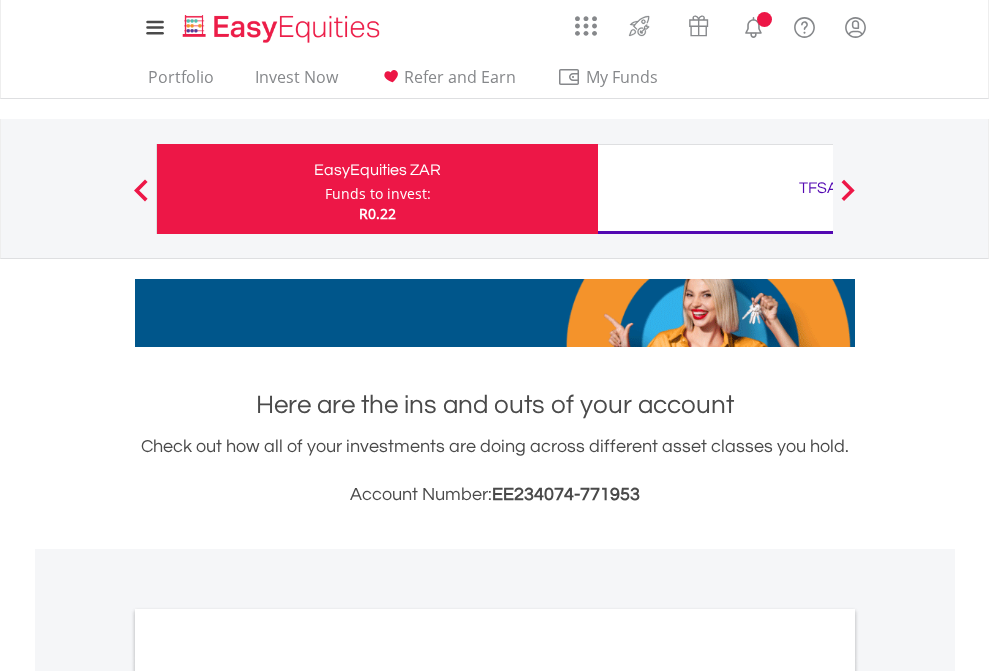 click on "All Holdings" at bounding box center (268, 1096) 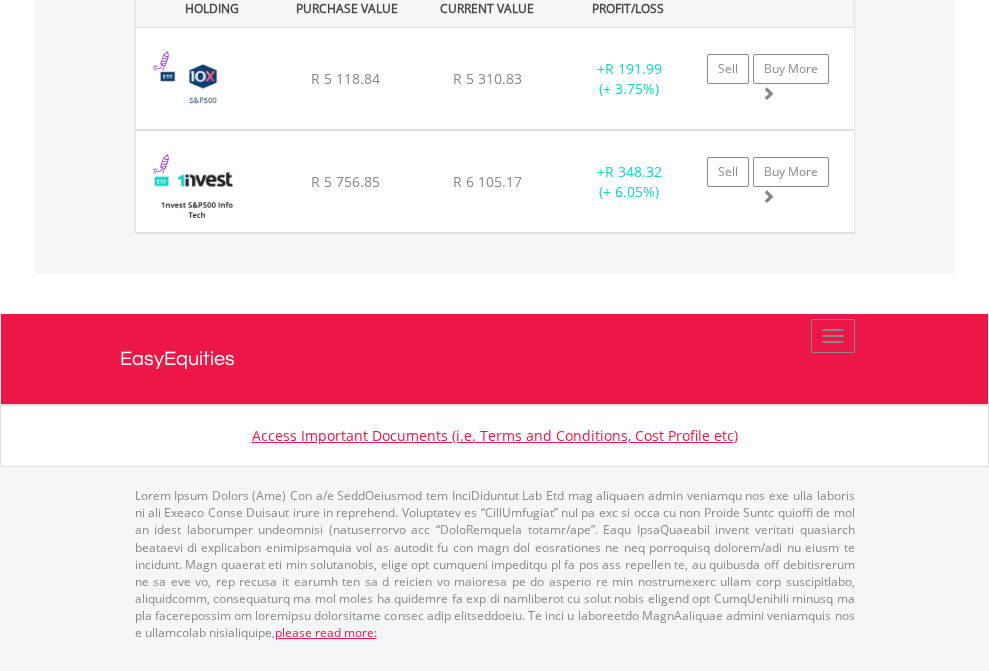 click on "TFSA" at bounding box center (818, -1071) 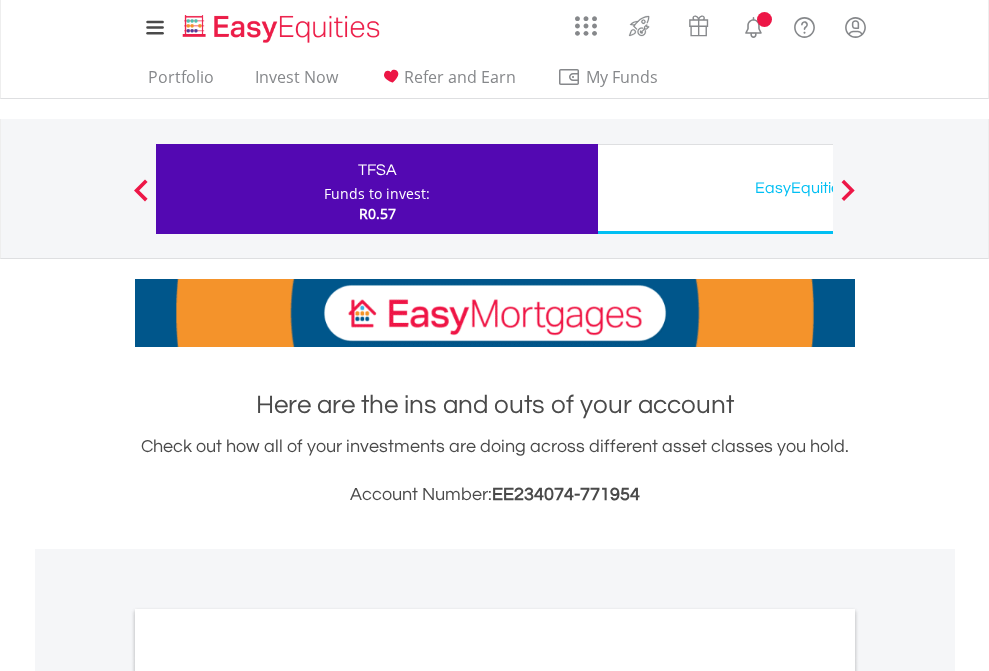 scroll, scrollTop: 0, scrollLeft: 0, axis: both 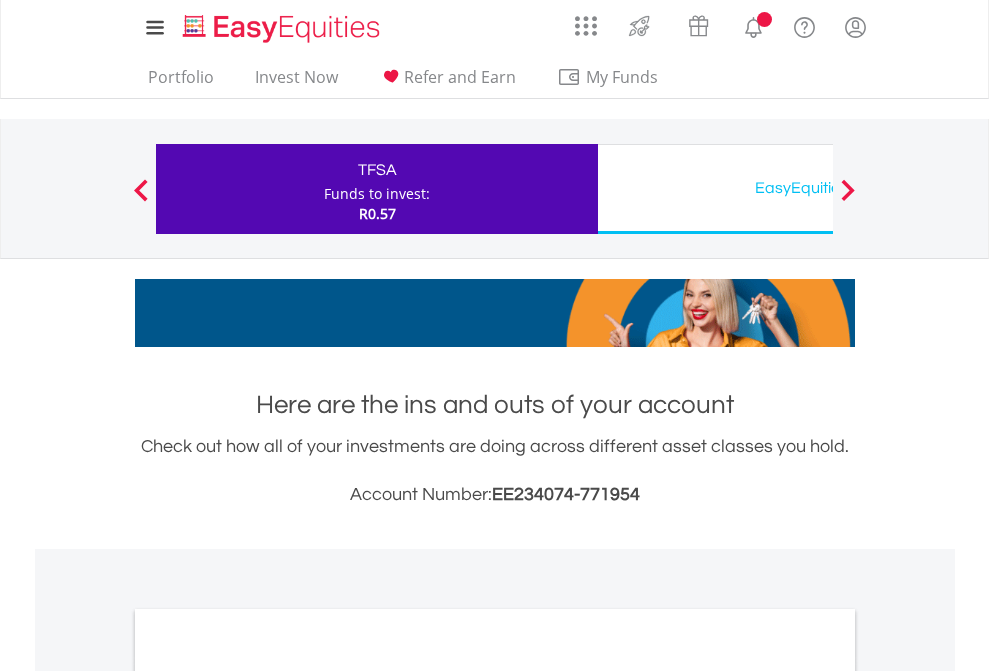 click on "All Holdings" at bounding box center [268, 1096] 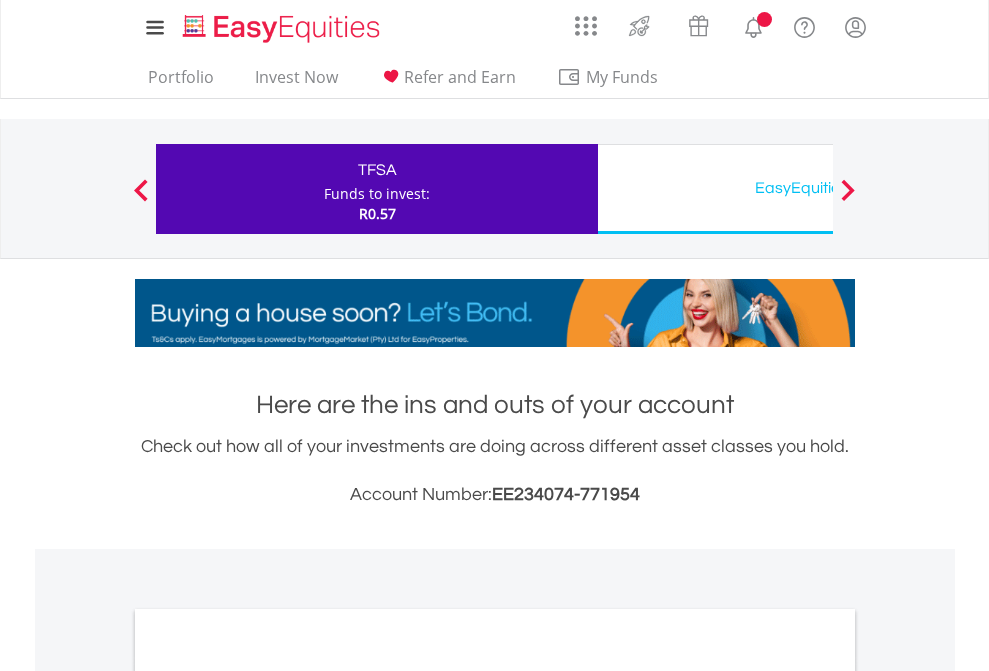 scroll, scrollTop: 1202, scrollLeft: 0, axis: vertical 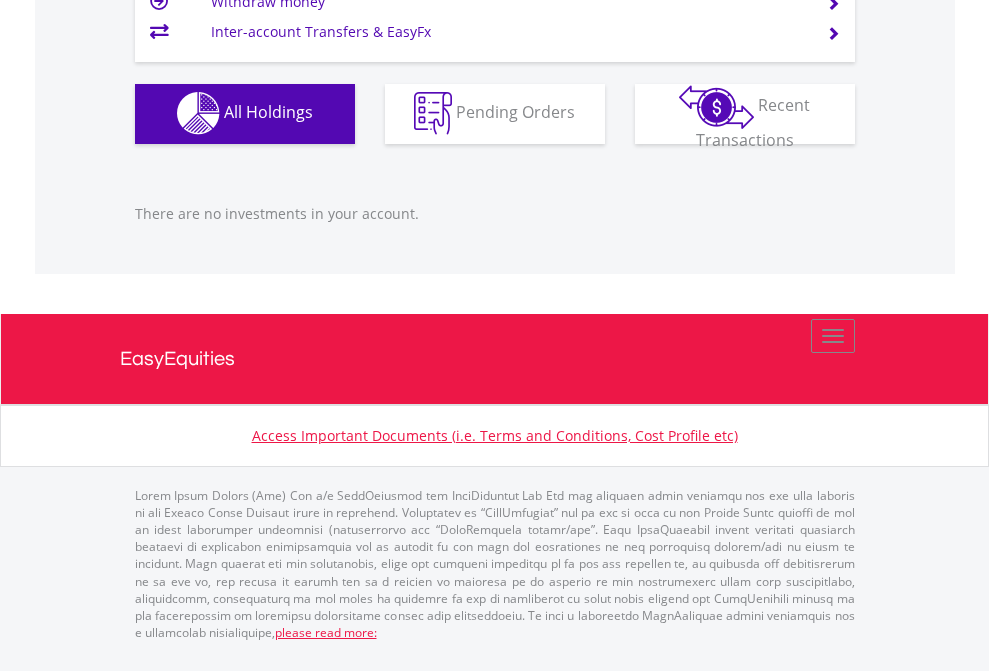 click on "EasyEquities USD" at bounding box center (818, -1142) 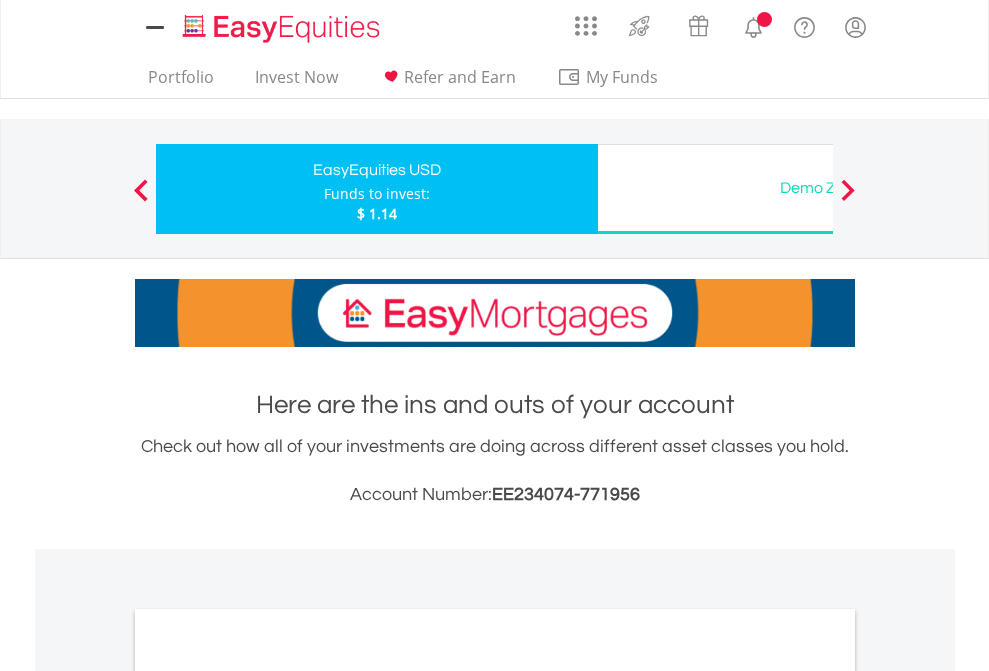 scroll, scrollTop: 0, scrollLeft: 0, axis: both 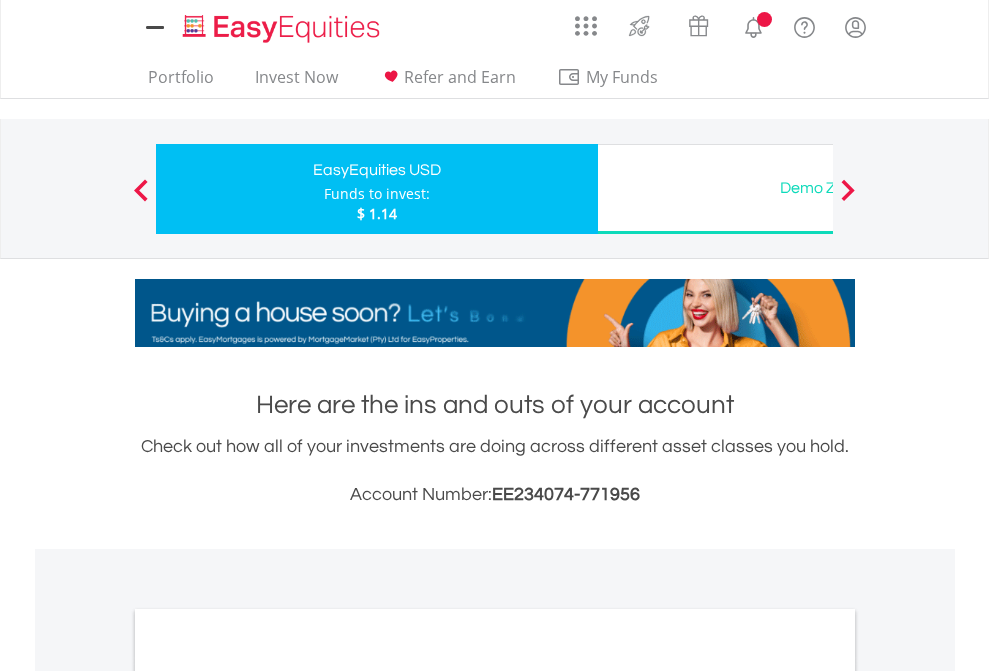 click on "All Holdings" at bounding box center [268, 1096] 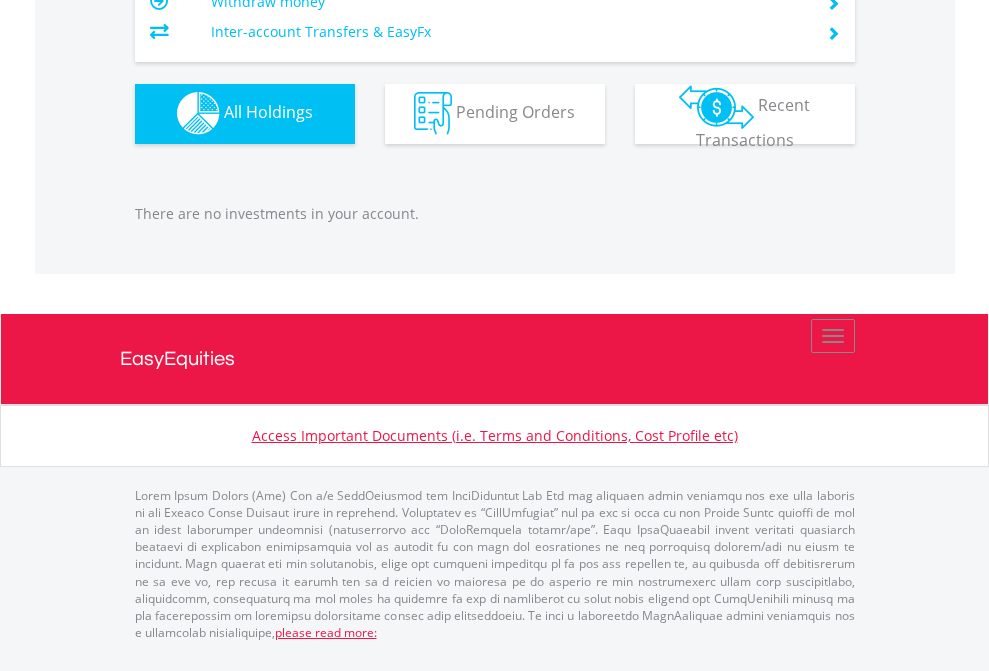 scroll, scrollTop: 1980, scrollLeft: 0, axis: vertical 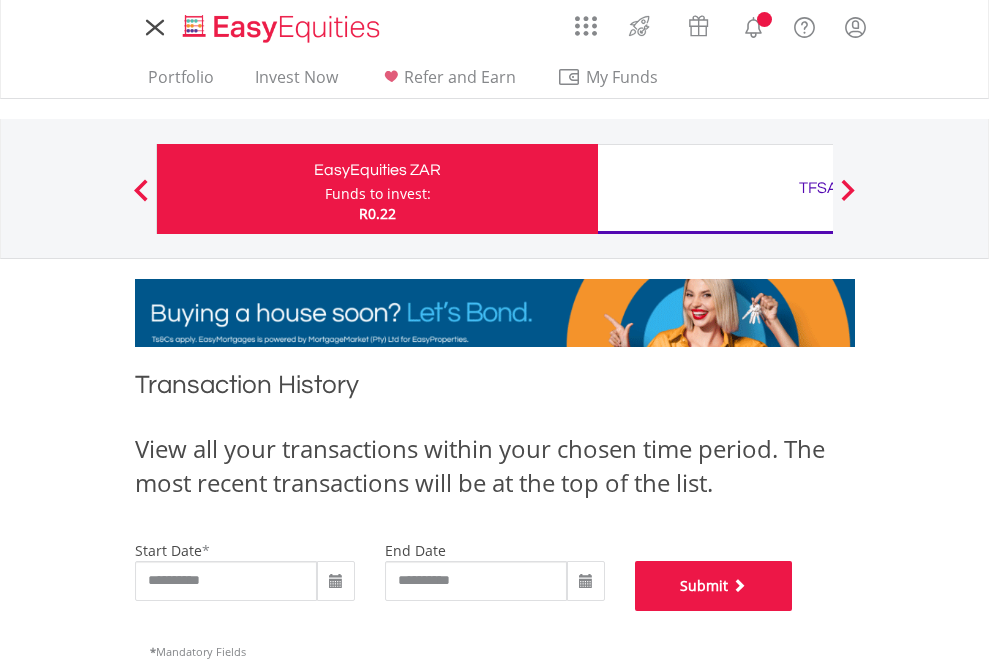 click on "Submit" at bounding box center [714, 586] 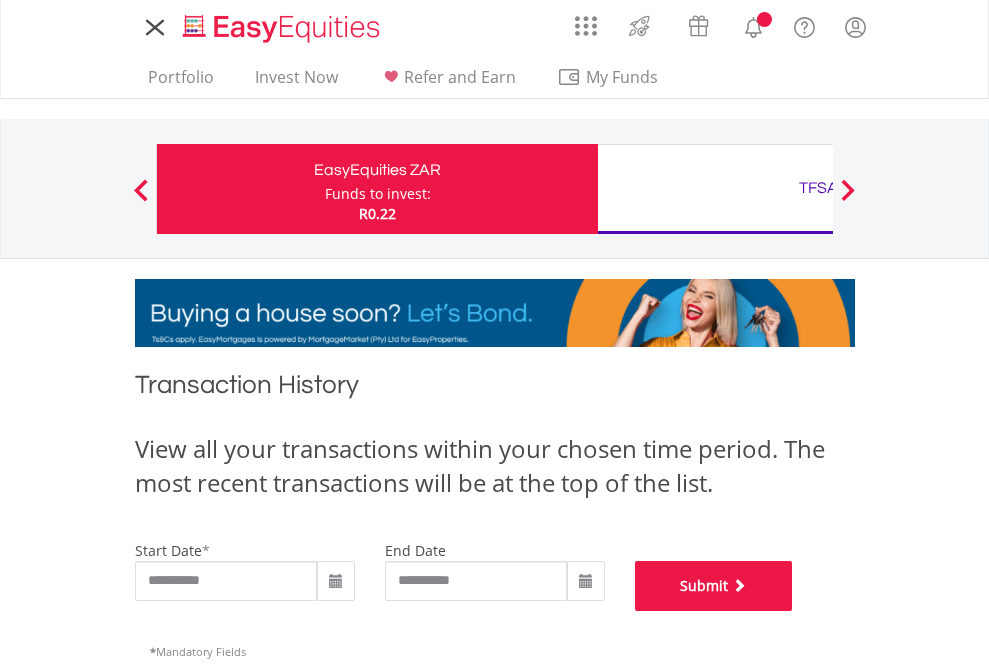 scroll, scrollTop: 811, scrollLeft: 0, axis: vertical 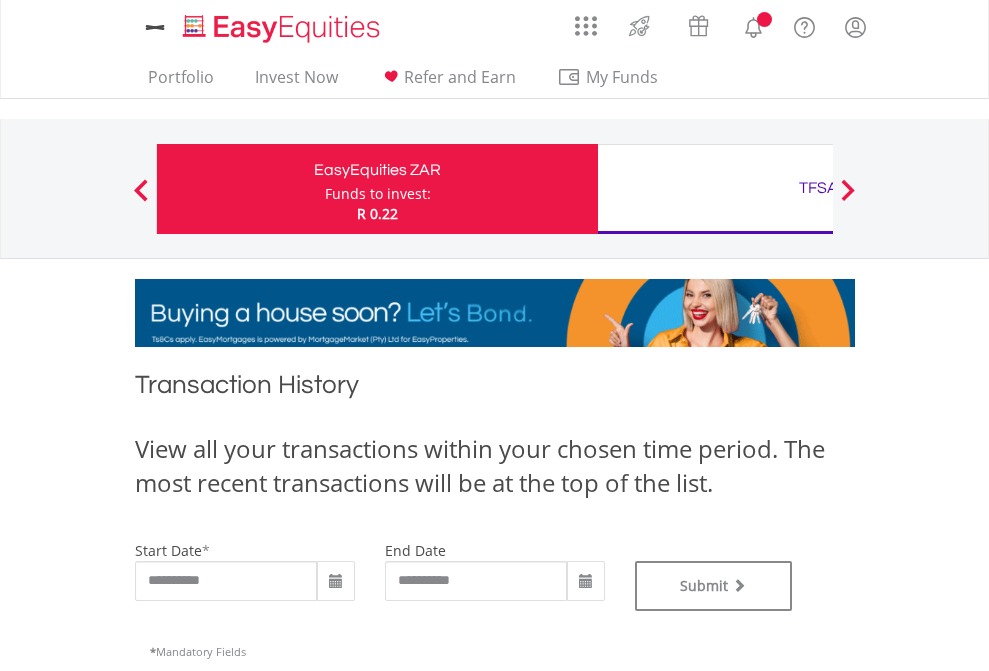 click on "TFSA" at bounding box center [818, 188] 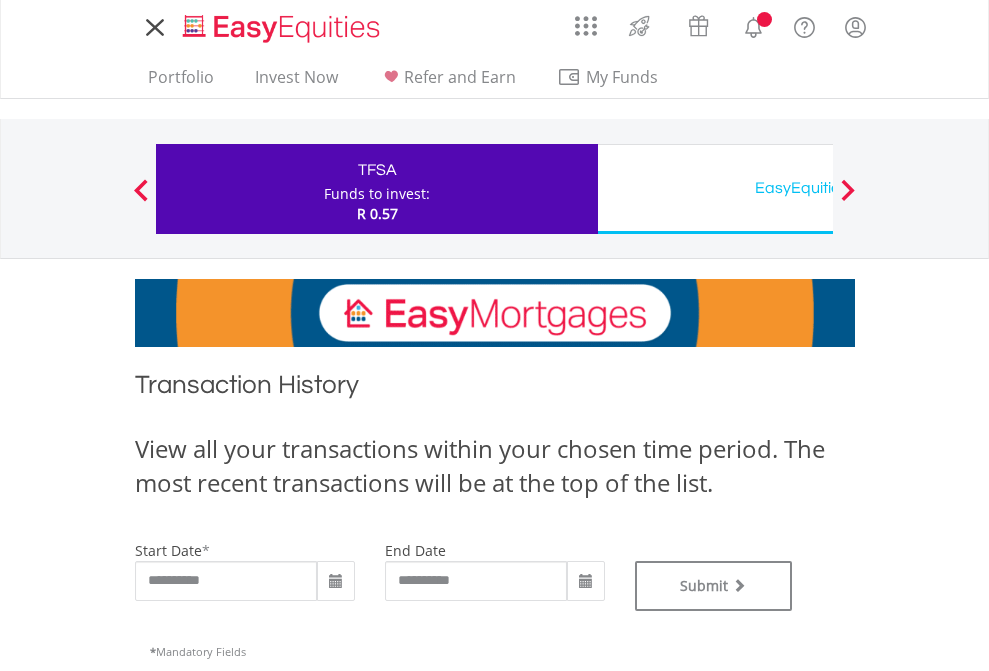 scroll, scrollTop: 0, scrollLeft: 0, axis: both 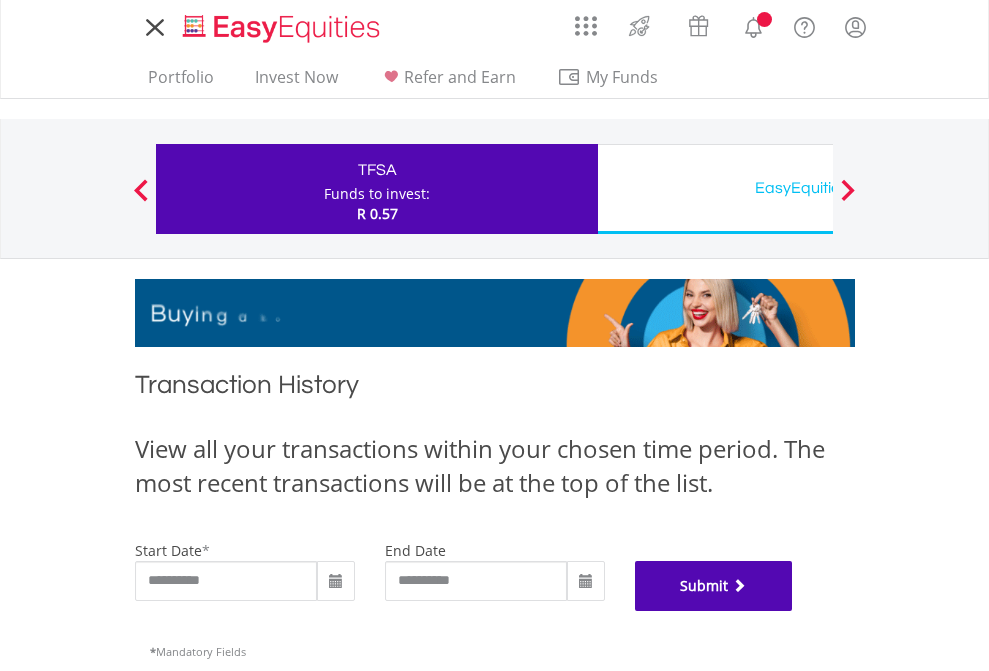 click on "Submit" at bounding box center [714, 586] 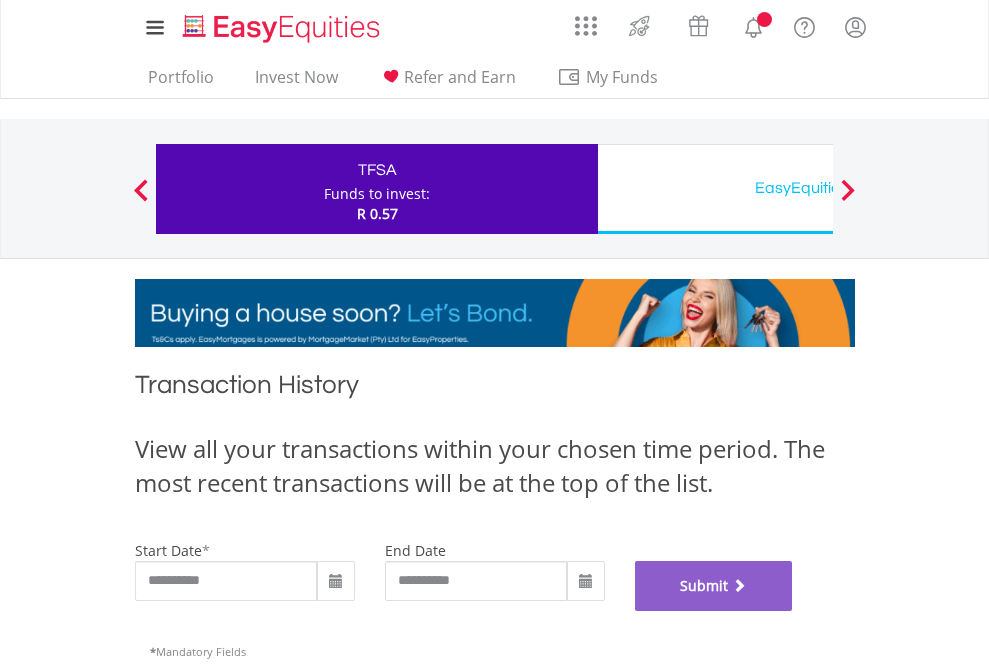 scroll, scrollTop: 811, scrollLeft: 0, axis: vertical 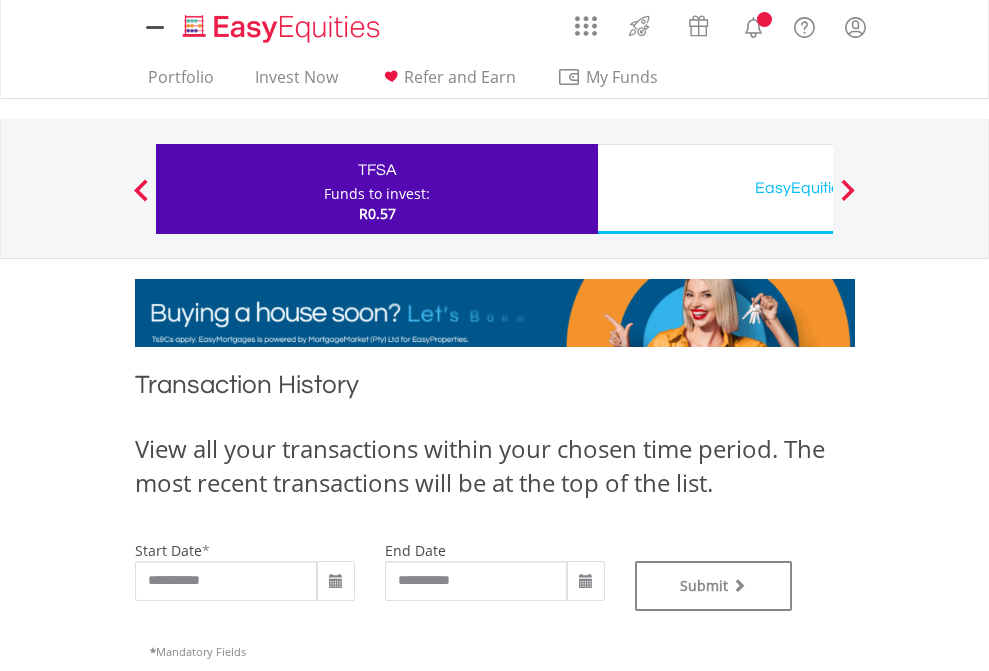 click on "EasyEquities USD" at bounding box center [818, 188] 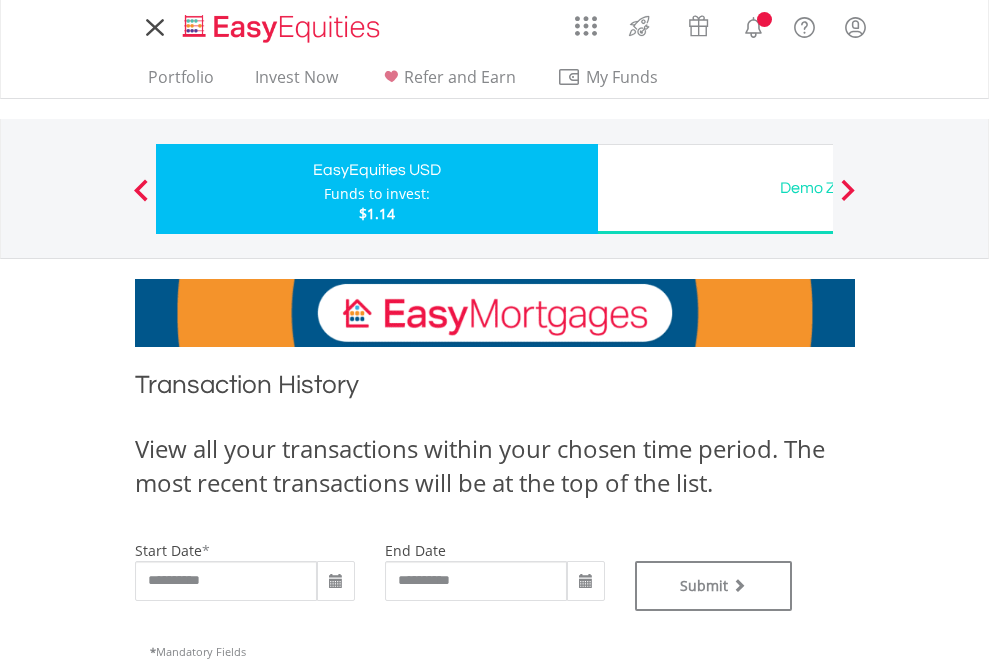 scroll, scrollTop: 0, scrollLeft: 0, axis: both 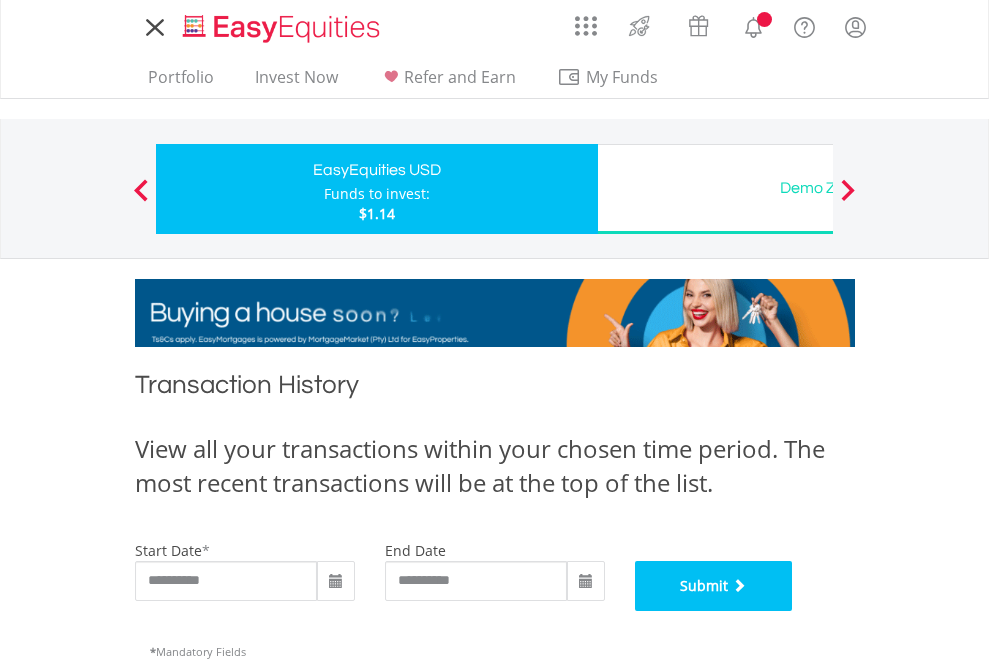 click on "Submit" at bounding box center (714, 586) 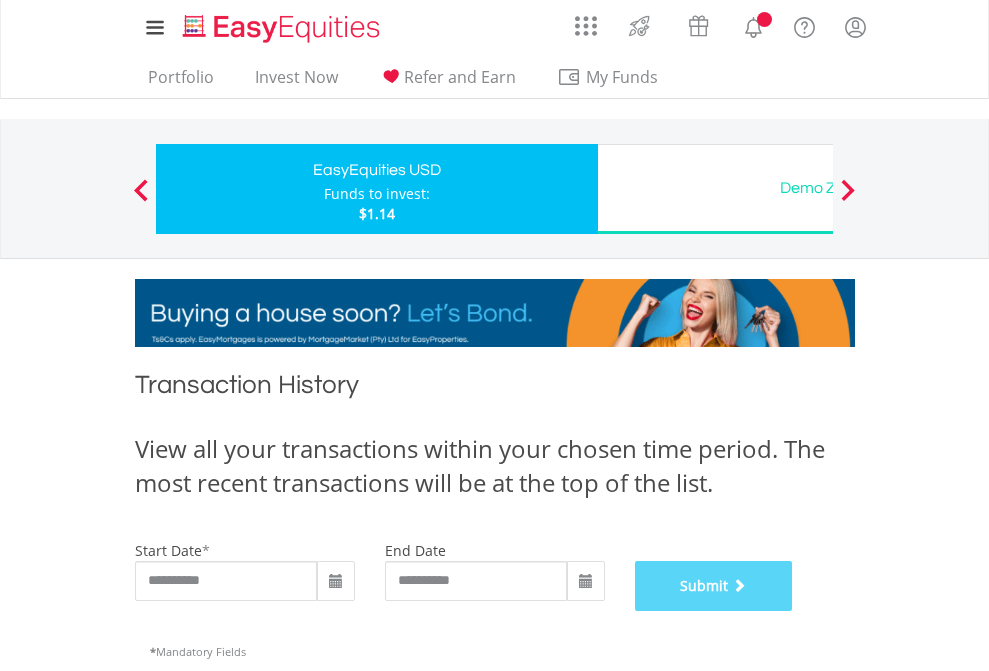 scroll, scrollTop: 811, scrollLeft: 0, axis: vertical 